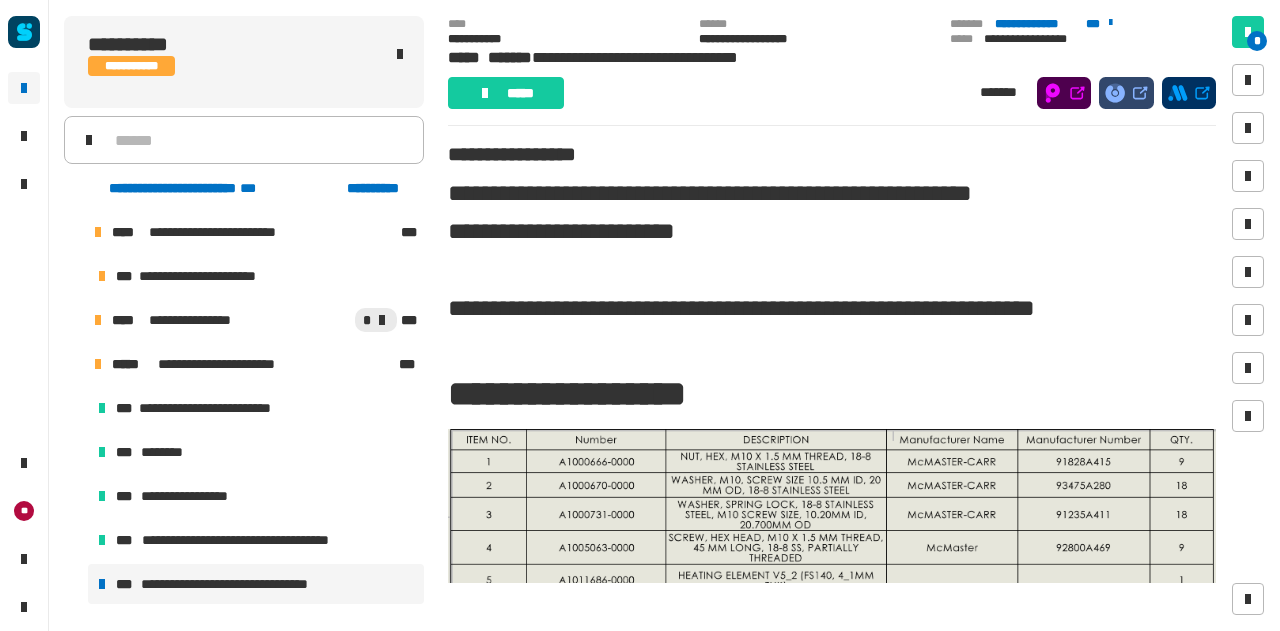 scroll, scrollTop: 0, scrollLeft: 0, axis: both 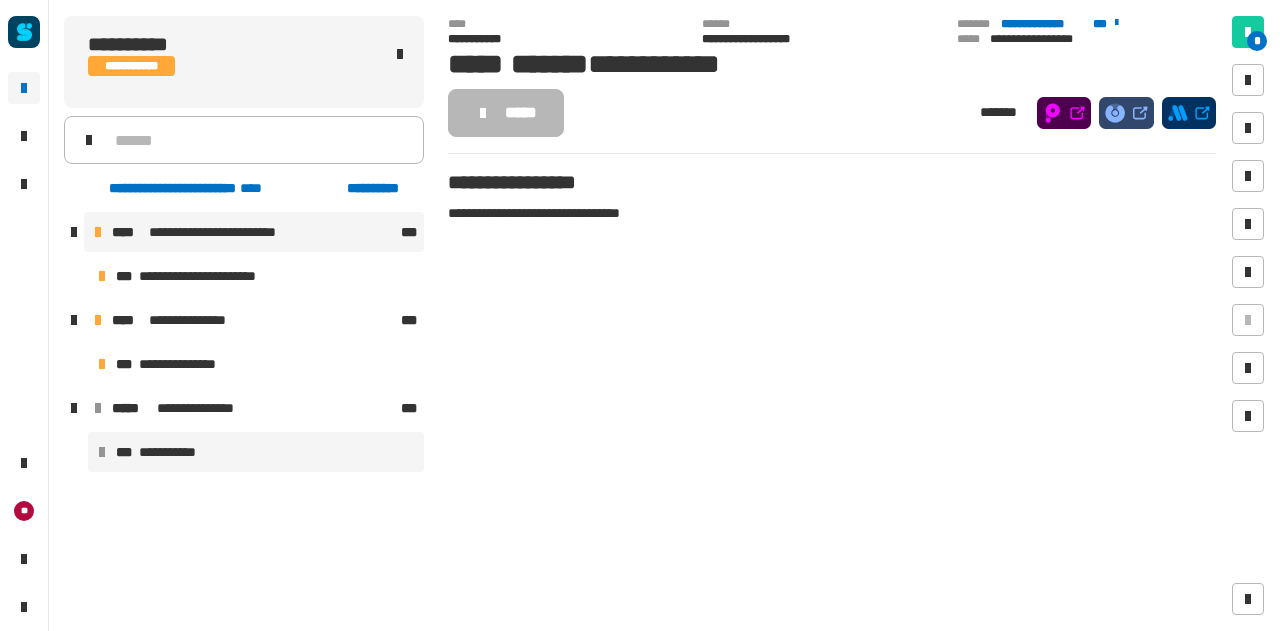 click on "**********" at bounding box center (254, 232) 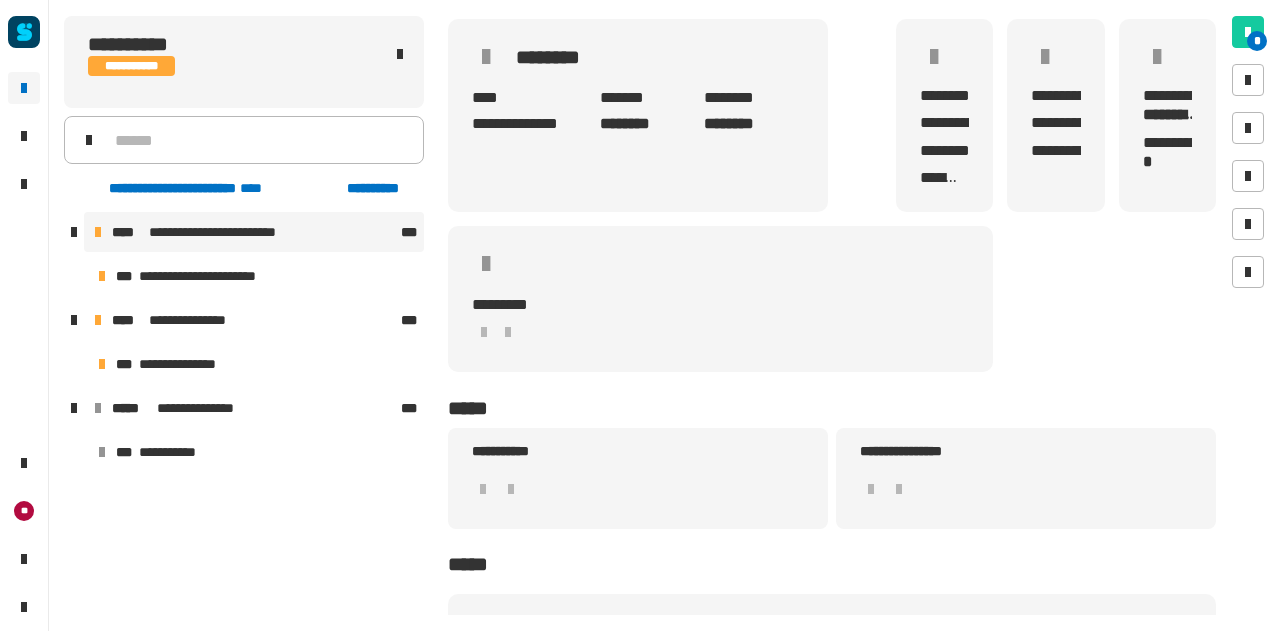 scroll, scrollTop: 167, scrollLeft: 0, axis: vertical 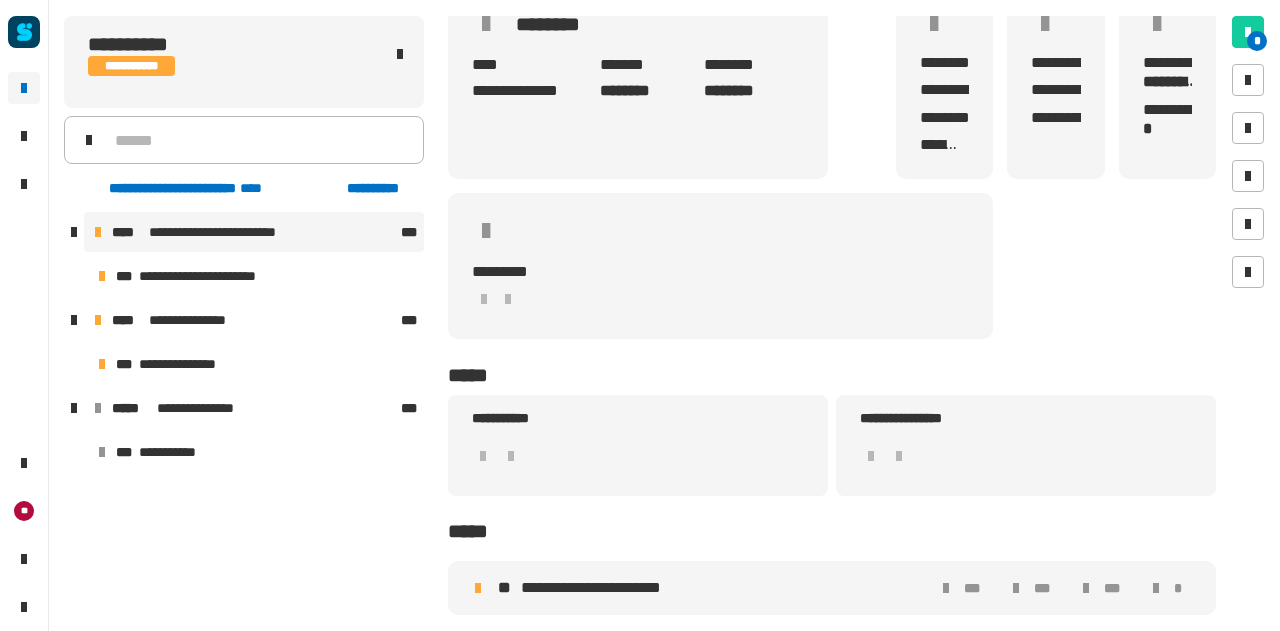 click on "**********" at bounding box center (601, 588) 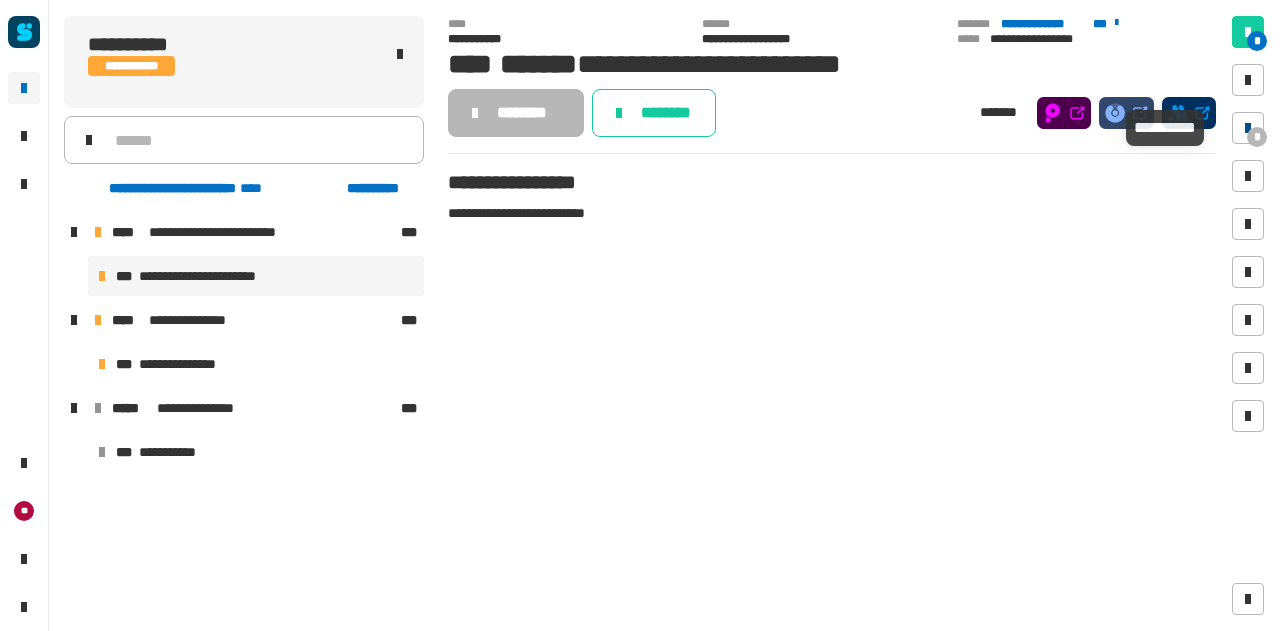 click at bounding box center [1248, 128] 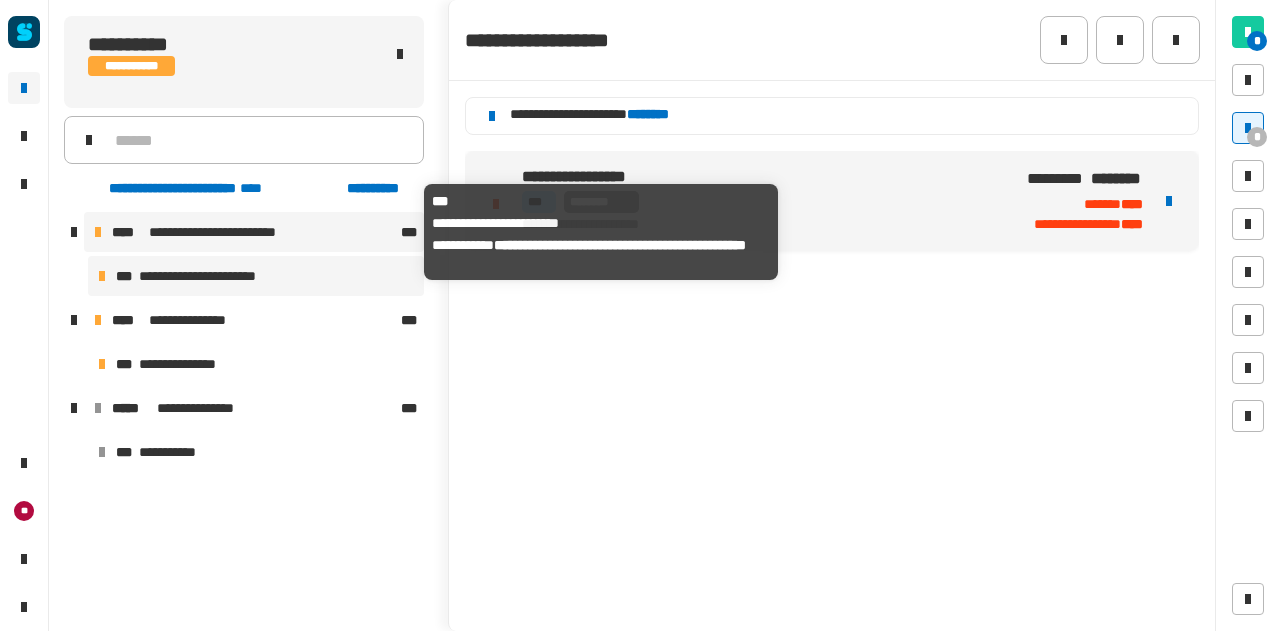 click on "**********" at bounding box center (222, 232) 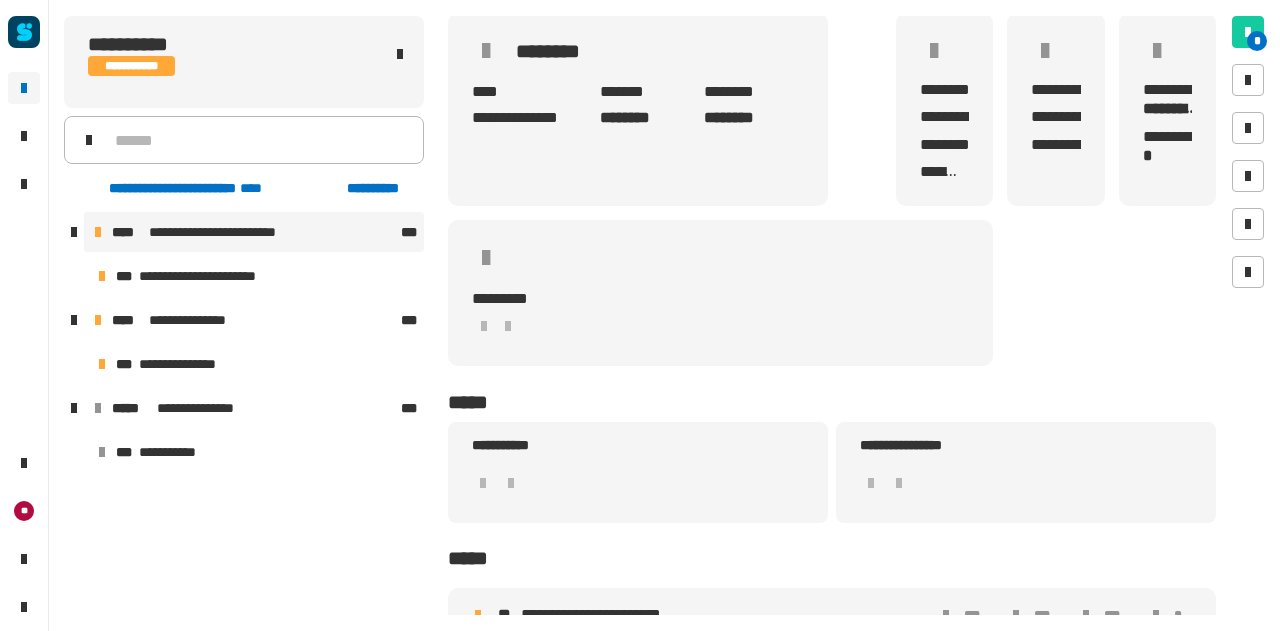 scroll, scrollTop: 167, scrollLeft: 0, axis: vertical 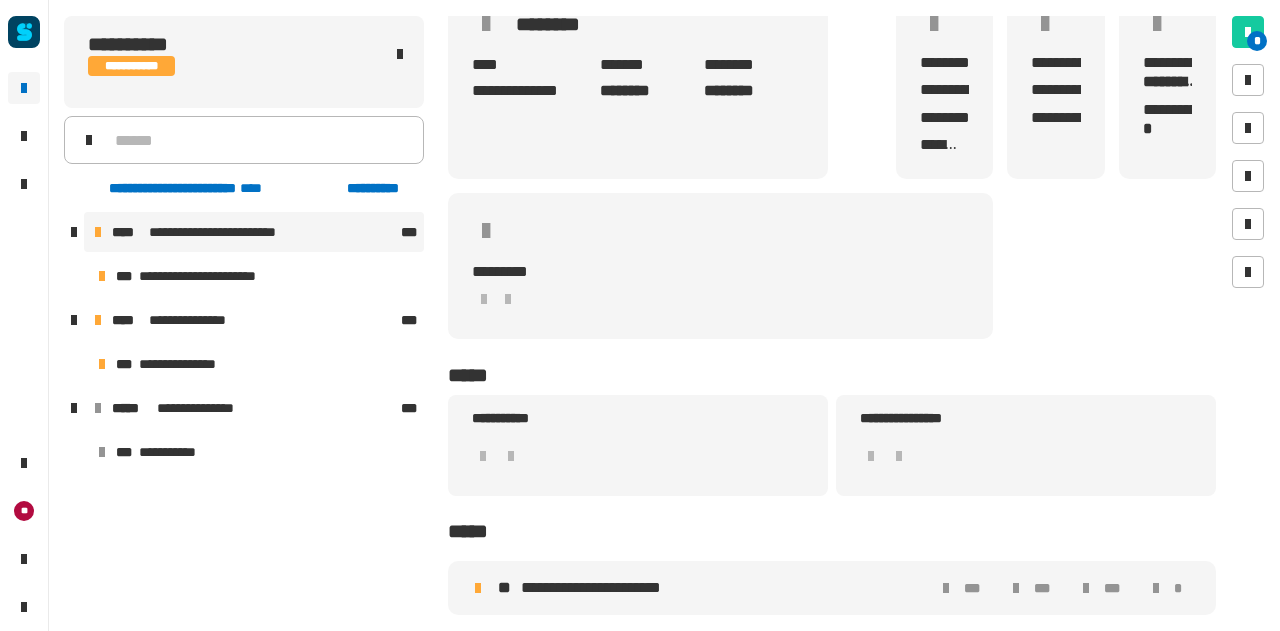 click on "**********" at bounding box center [708, 588] 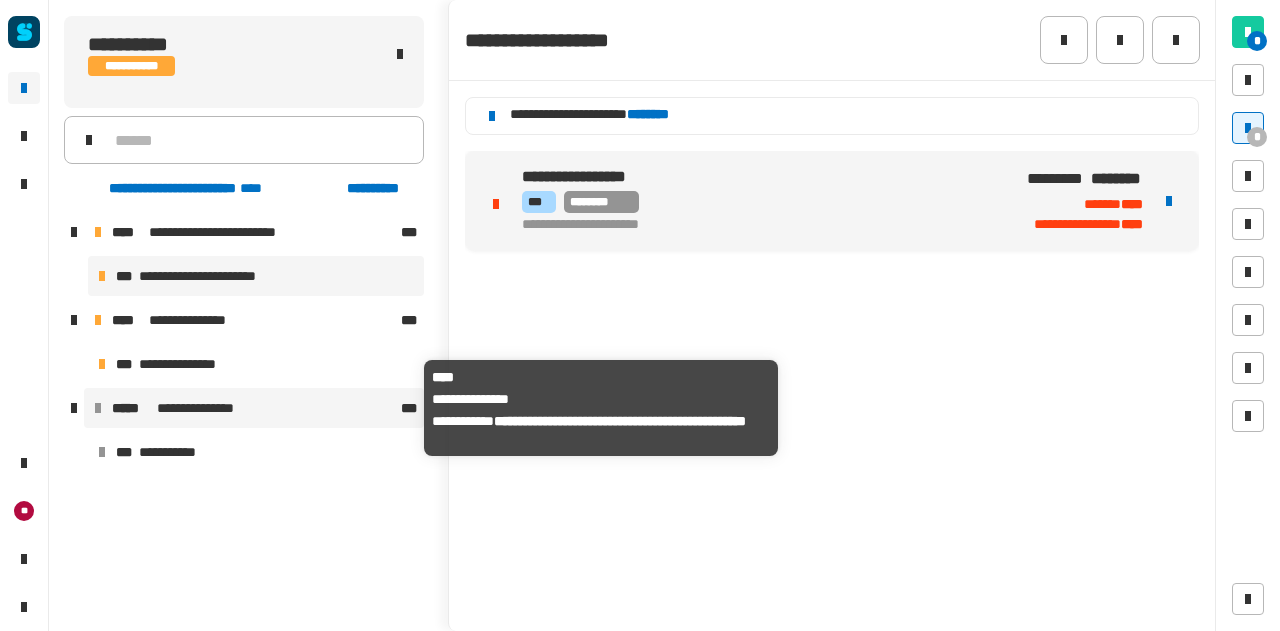 click on "**********" at bounding box center (206, 408) 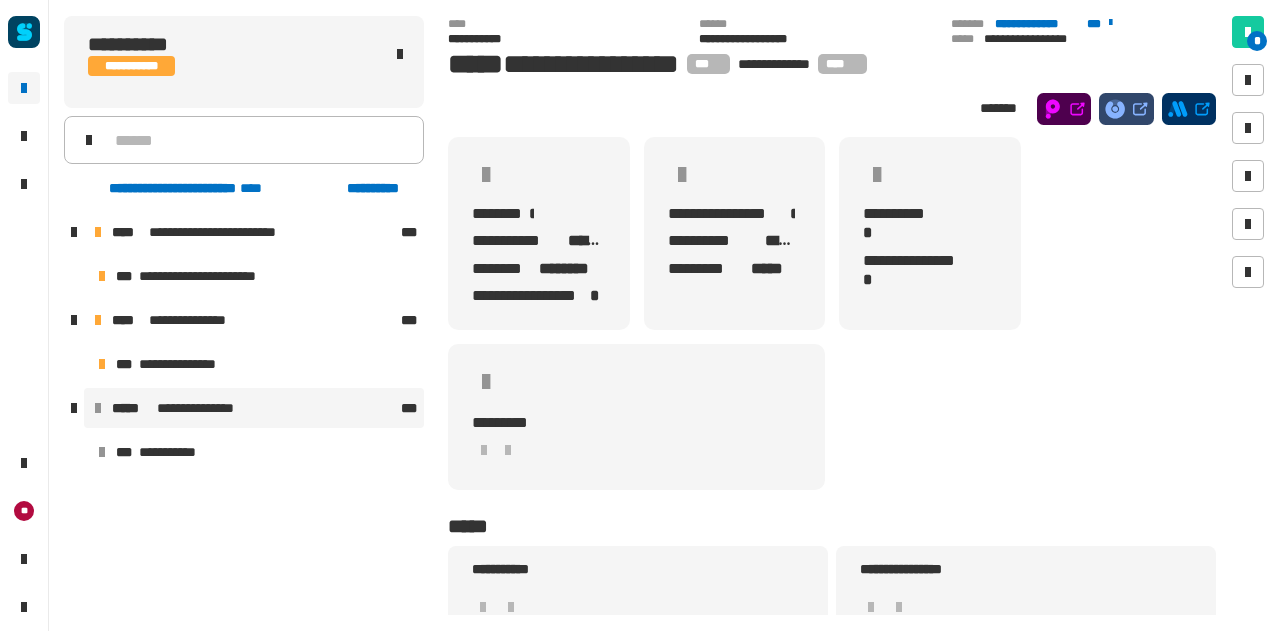 scroll, scrollTop: 151, scrollLeft: 0, axis: vertical 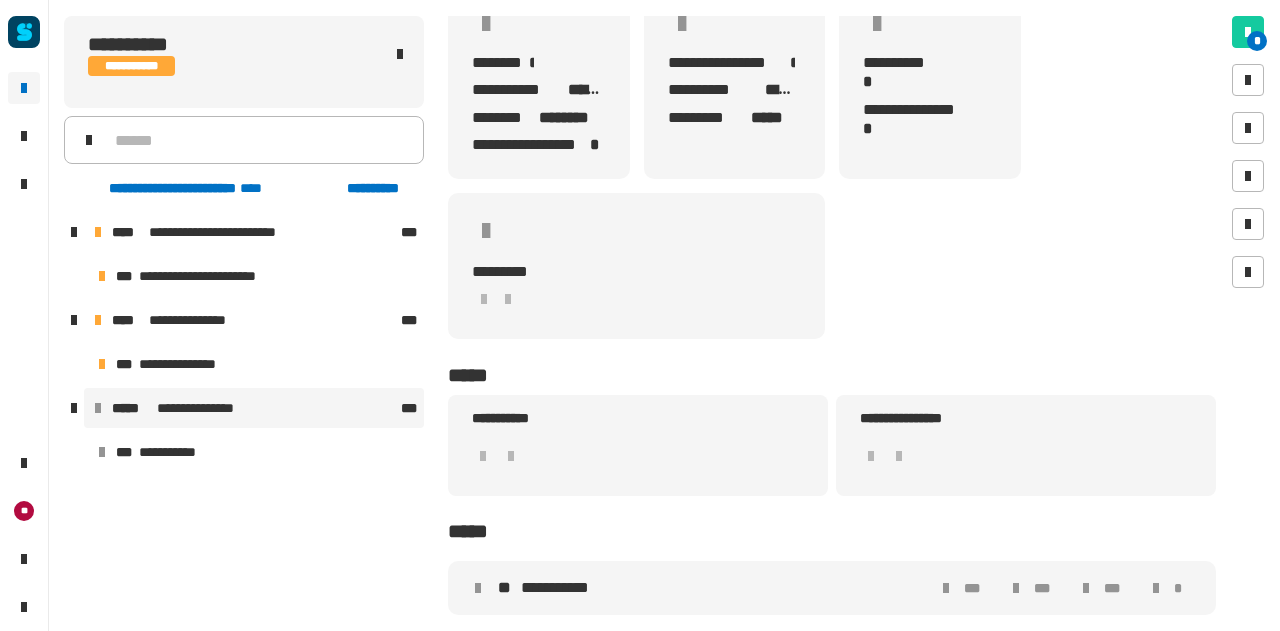 click on "**********" at bounding box center (561, 588) 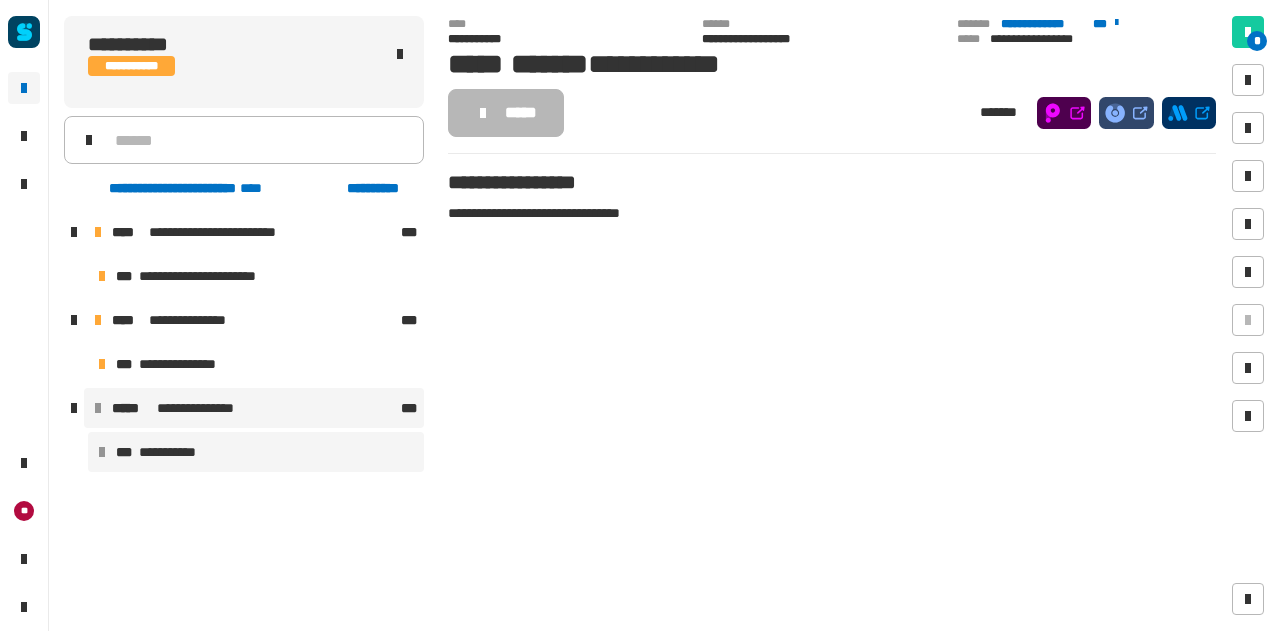 click on "**********" at bounding box center (206, 408) 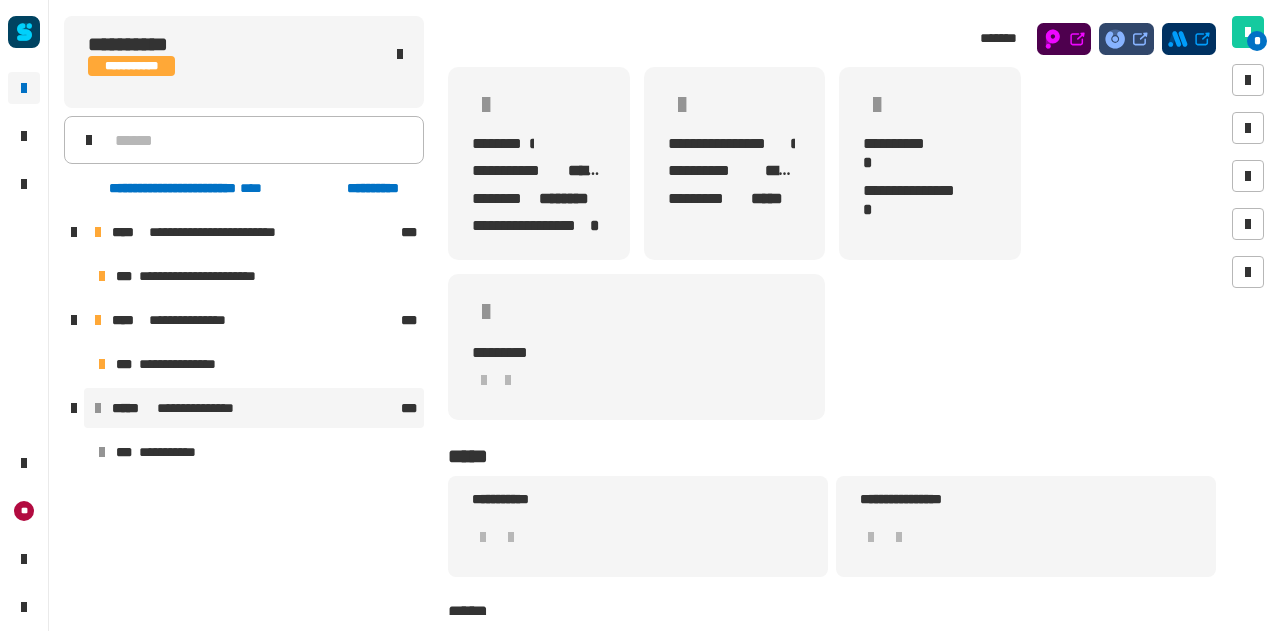scroll, scrollTop: 0, scrollLeft: 0, axis: both 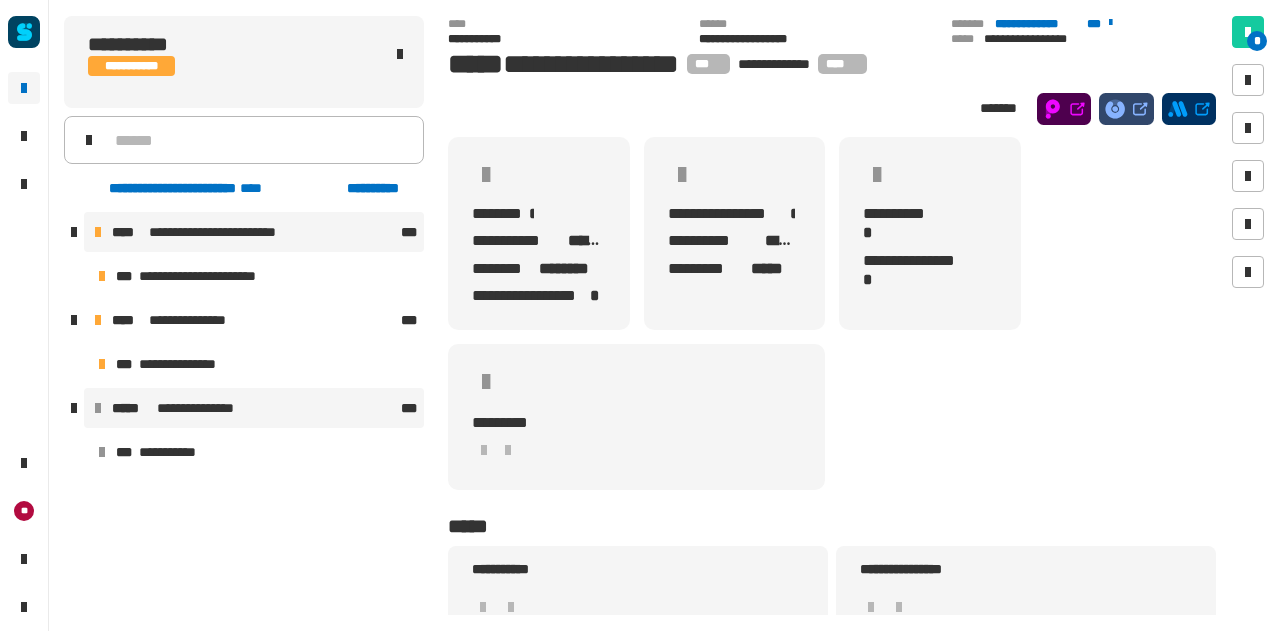 click on "**********" at bounding box center (254, 232) 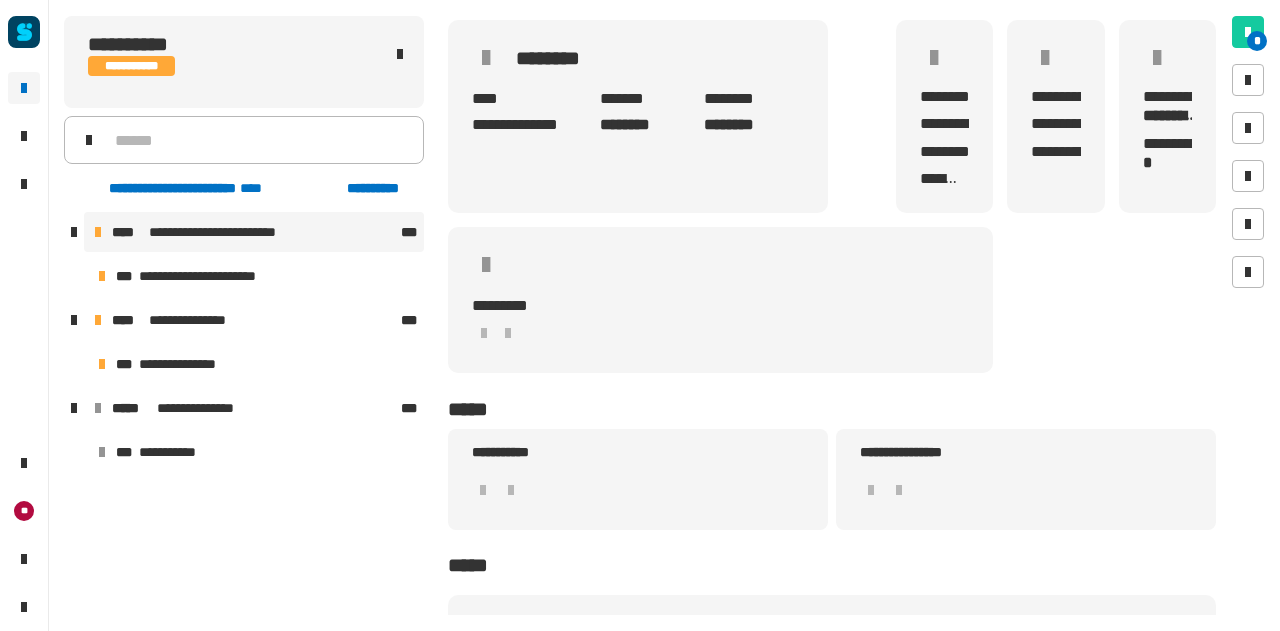 scroll, scrollTop: 167, scrollLeft: 0, axis: vertical 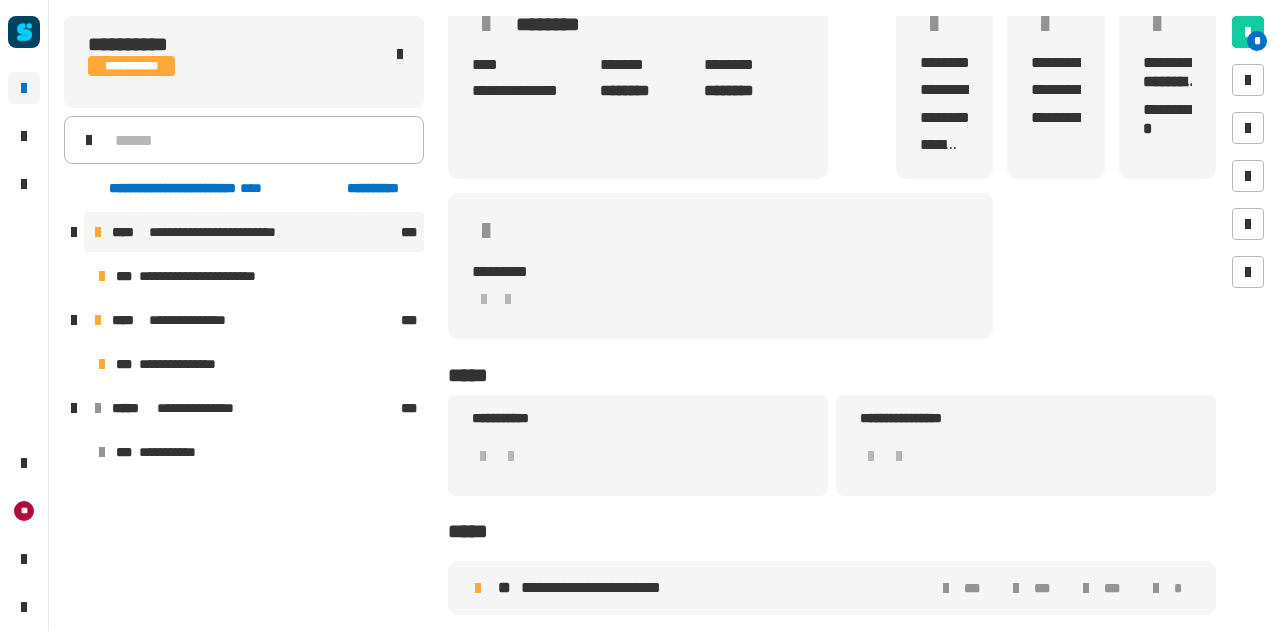 click on "**********" at bounding box center [832, 588] 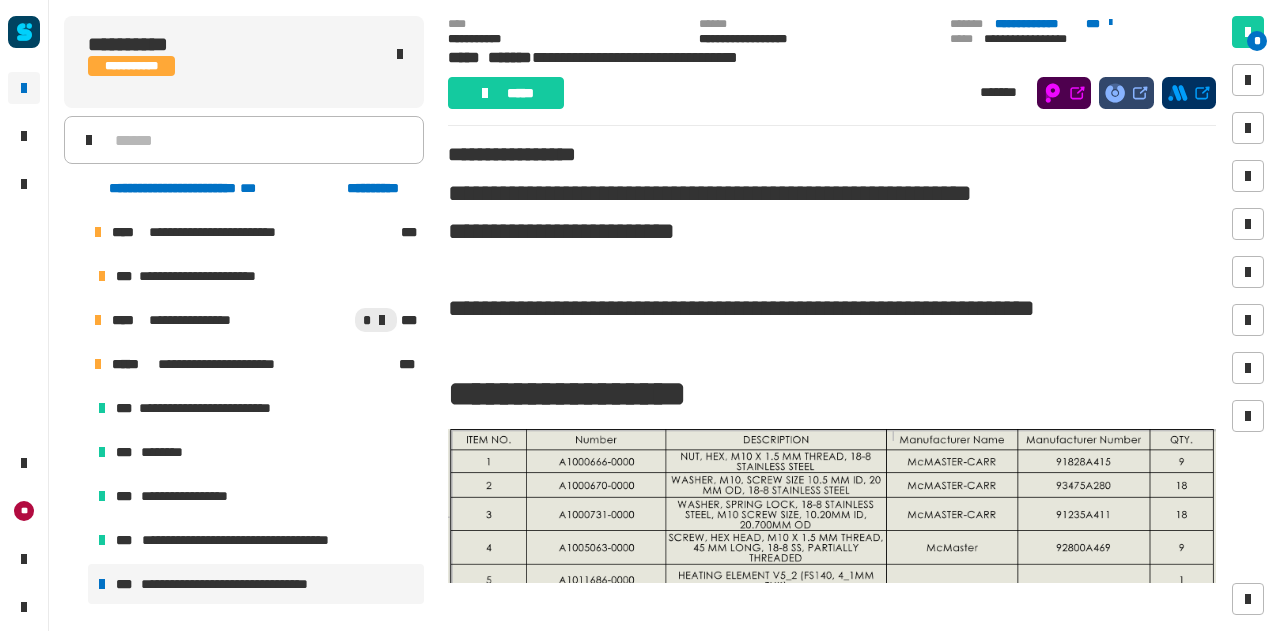 scroll, scrollTop: 0, scrollLeft: 0, axis: both 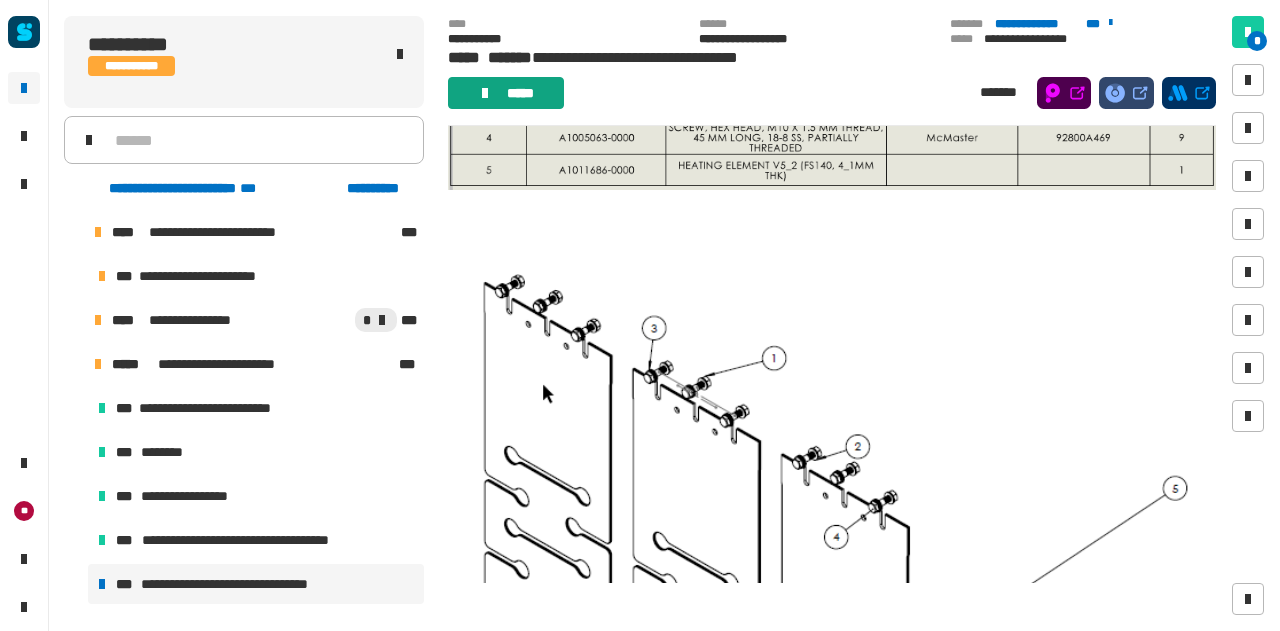 click on "*****" 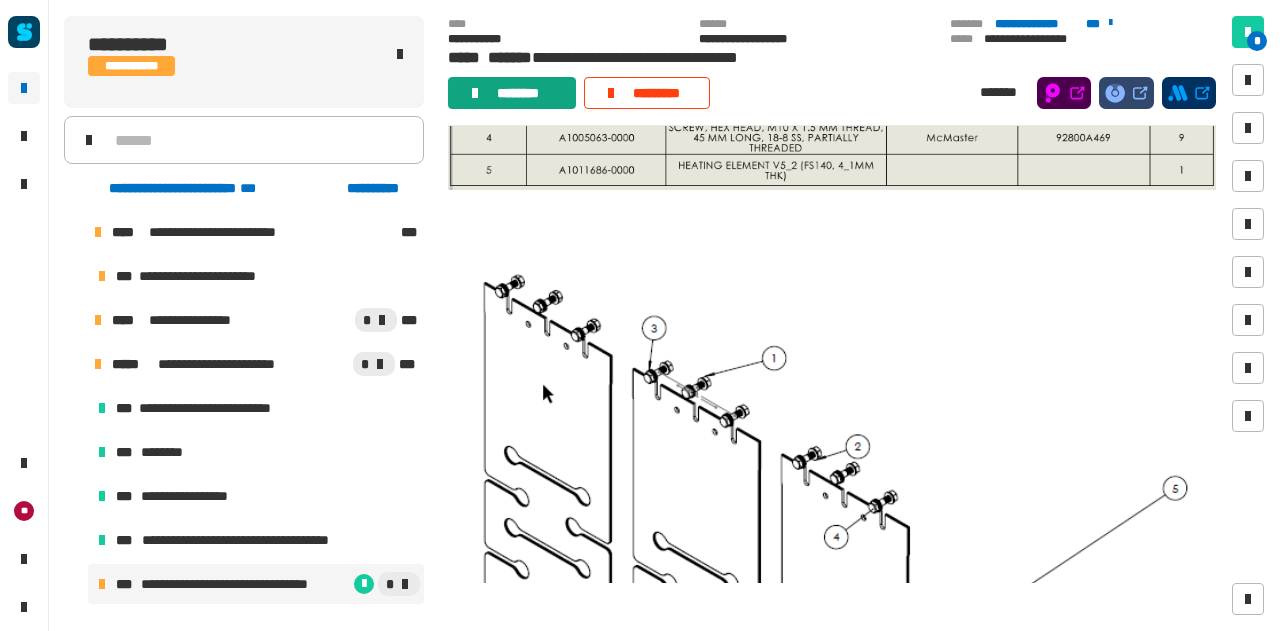 click on "********" 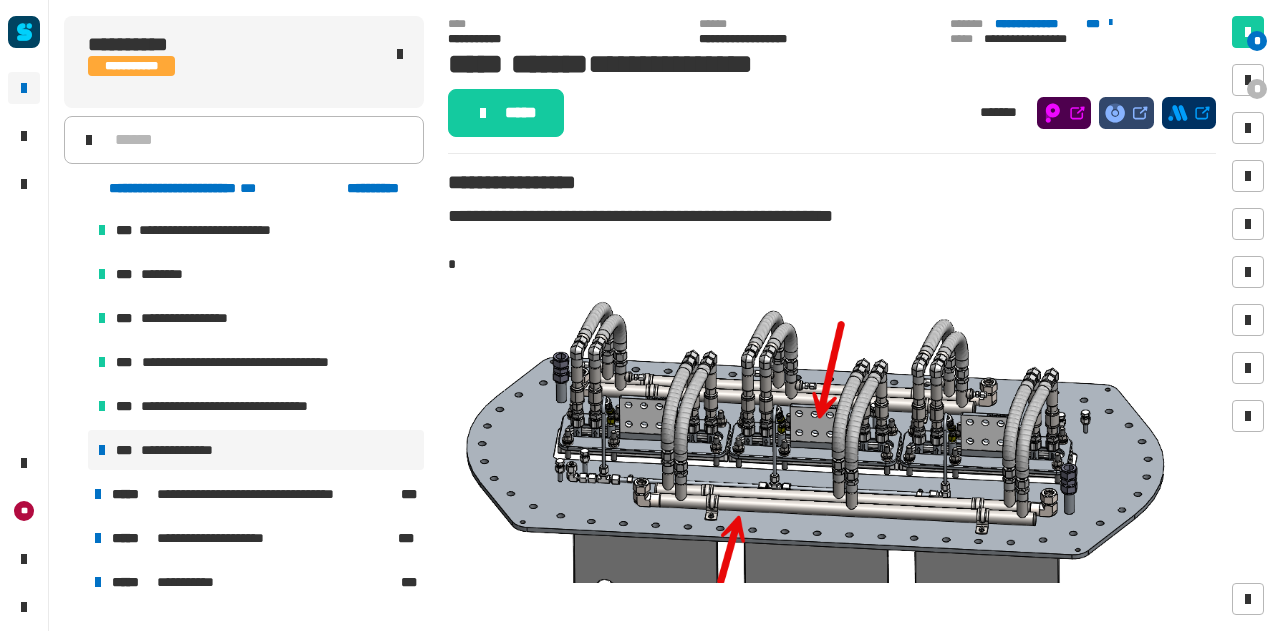 scroll, scrollTop: 169, scrollLeft: 0, axis: vertical 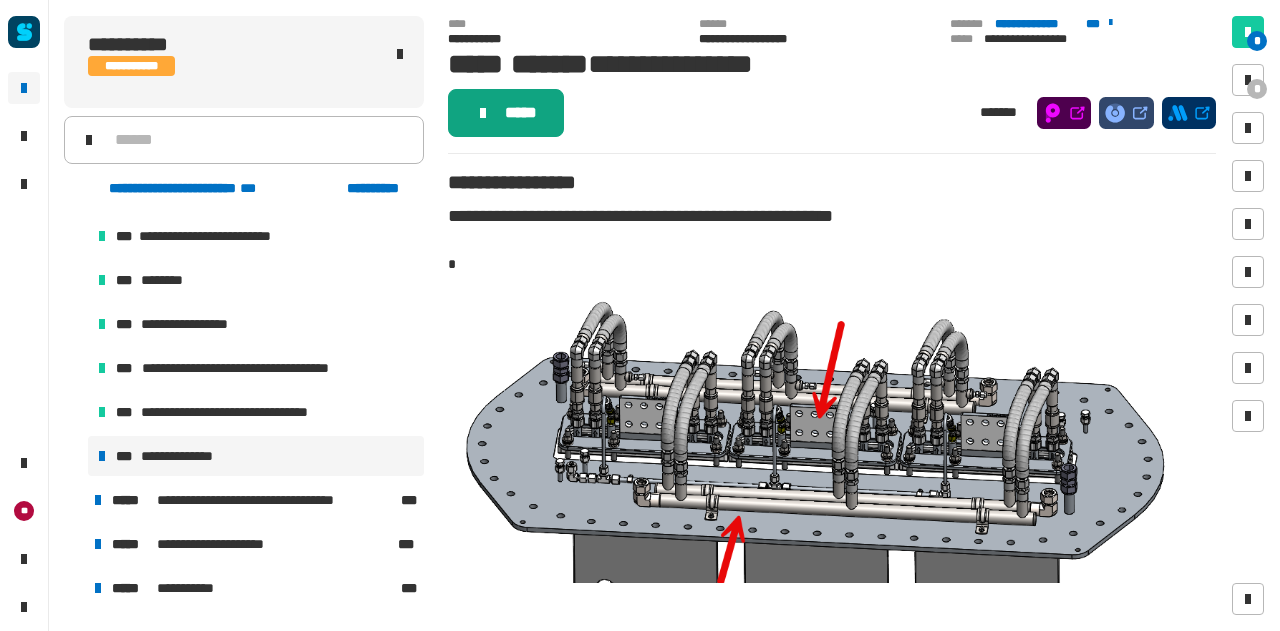 click on "*****" 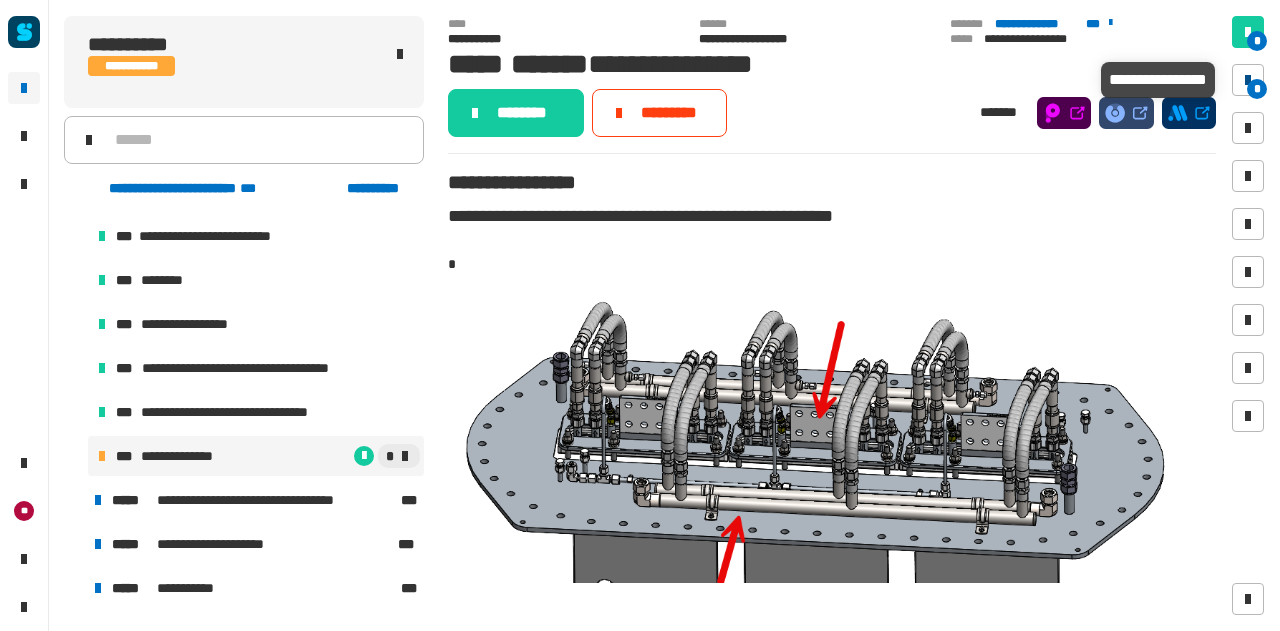 click at bounding box center (1248, 80) 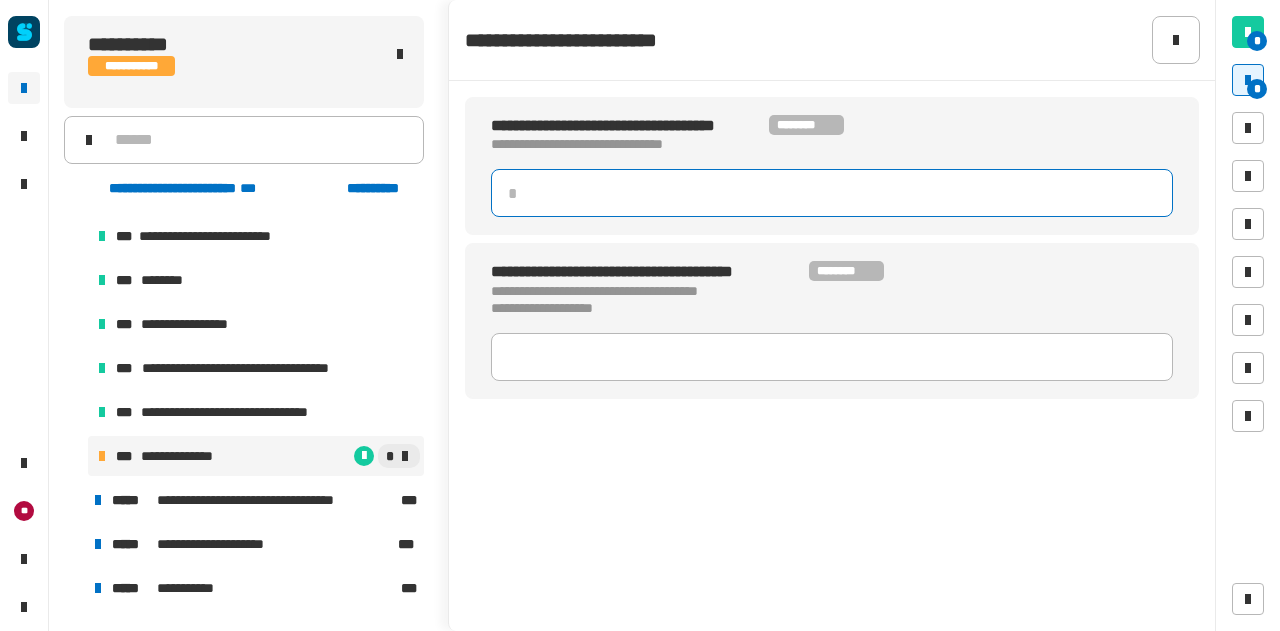 click 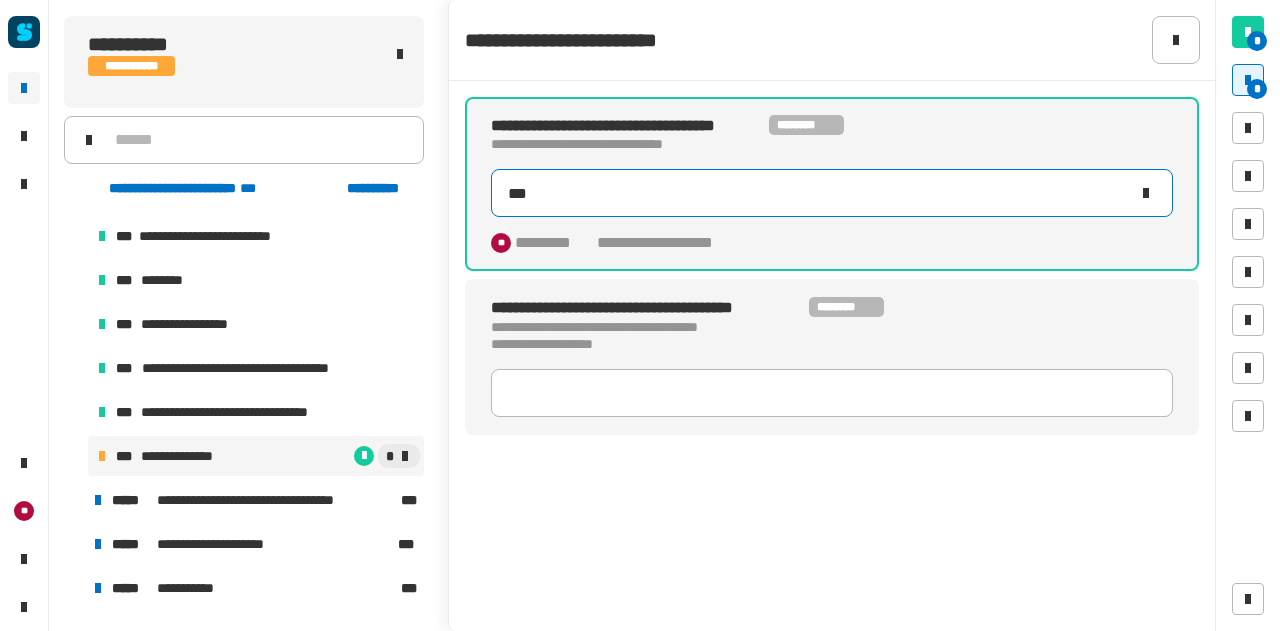 type on "*" 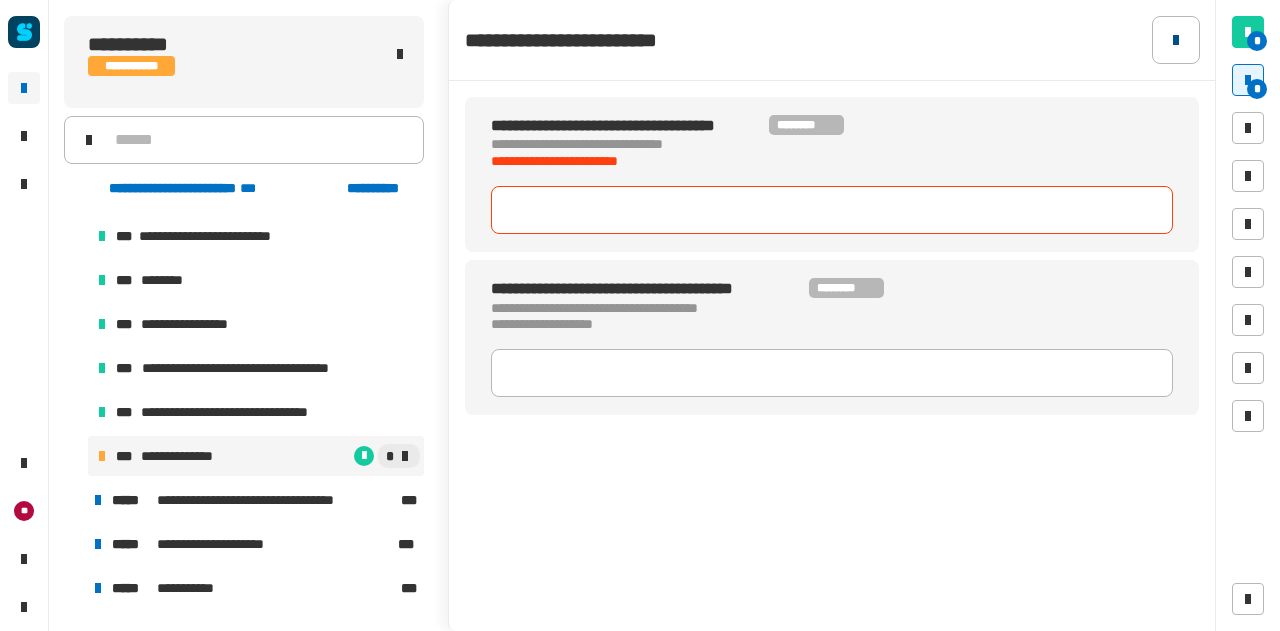type 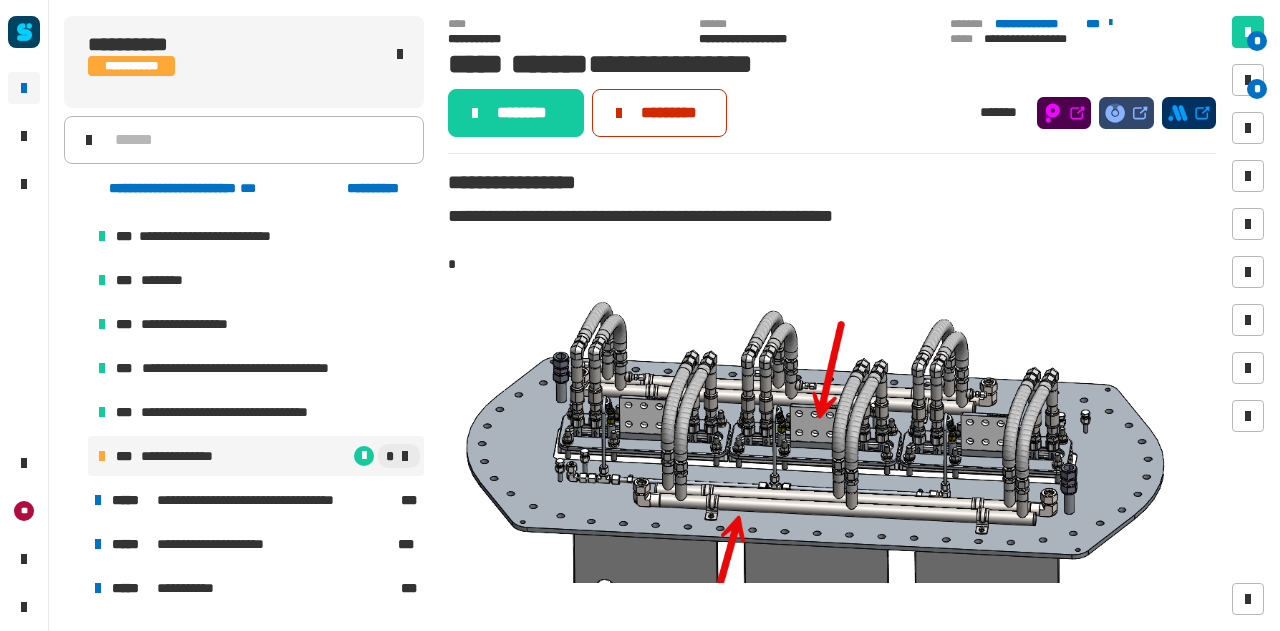 click on "*********" 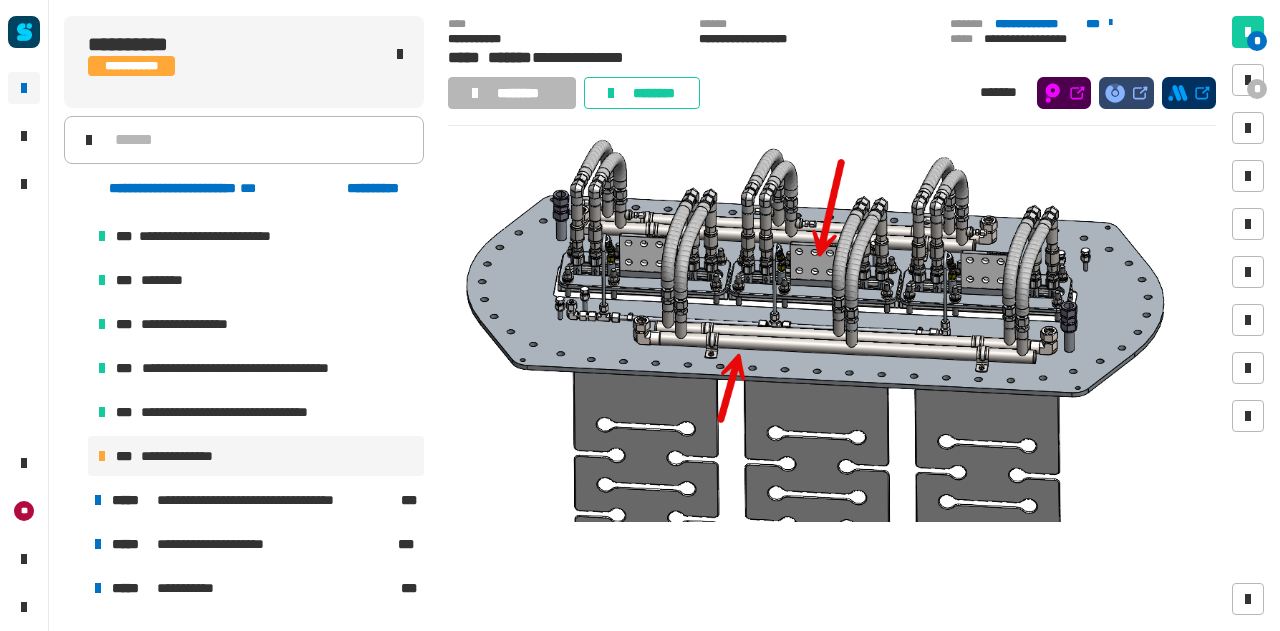 scroll, scrollTop: 78, scrollLeft: 0, axis: vertical 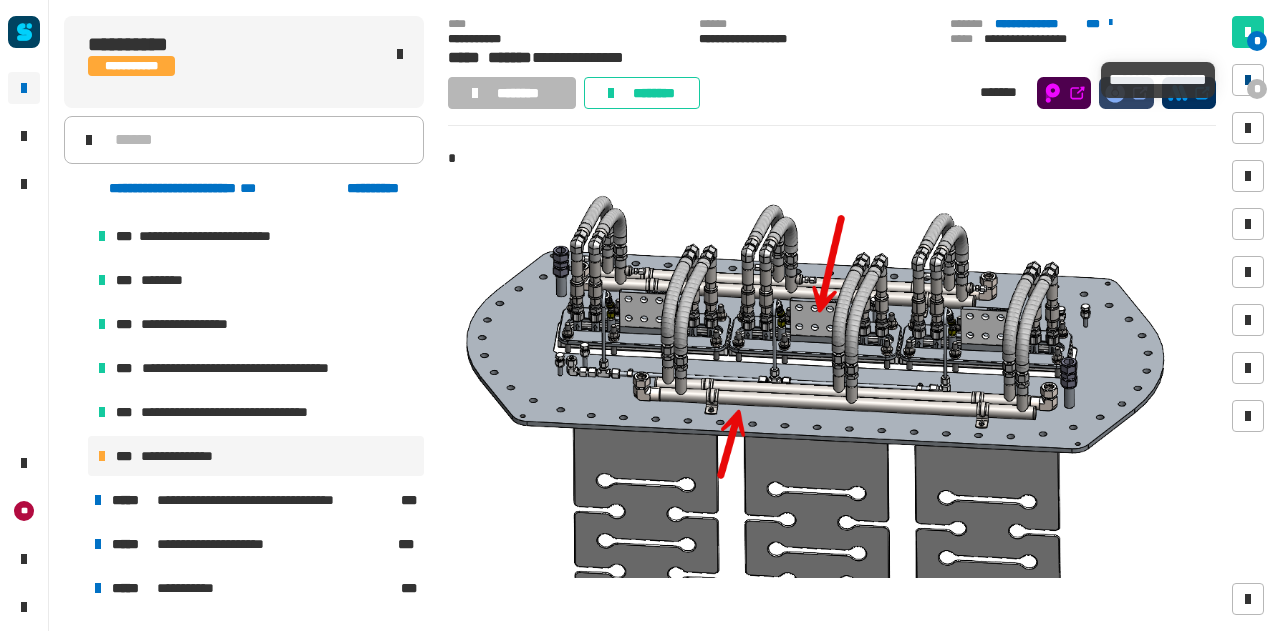 click at bounding box center (1248, 80) 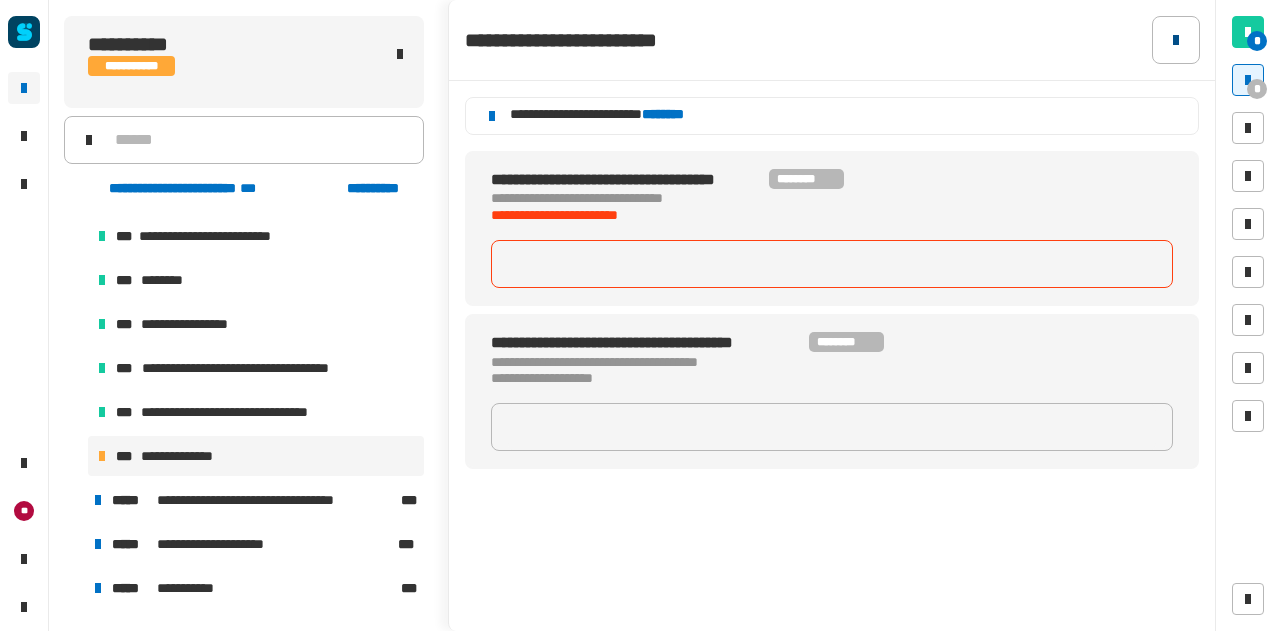 click 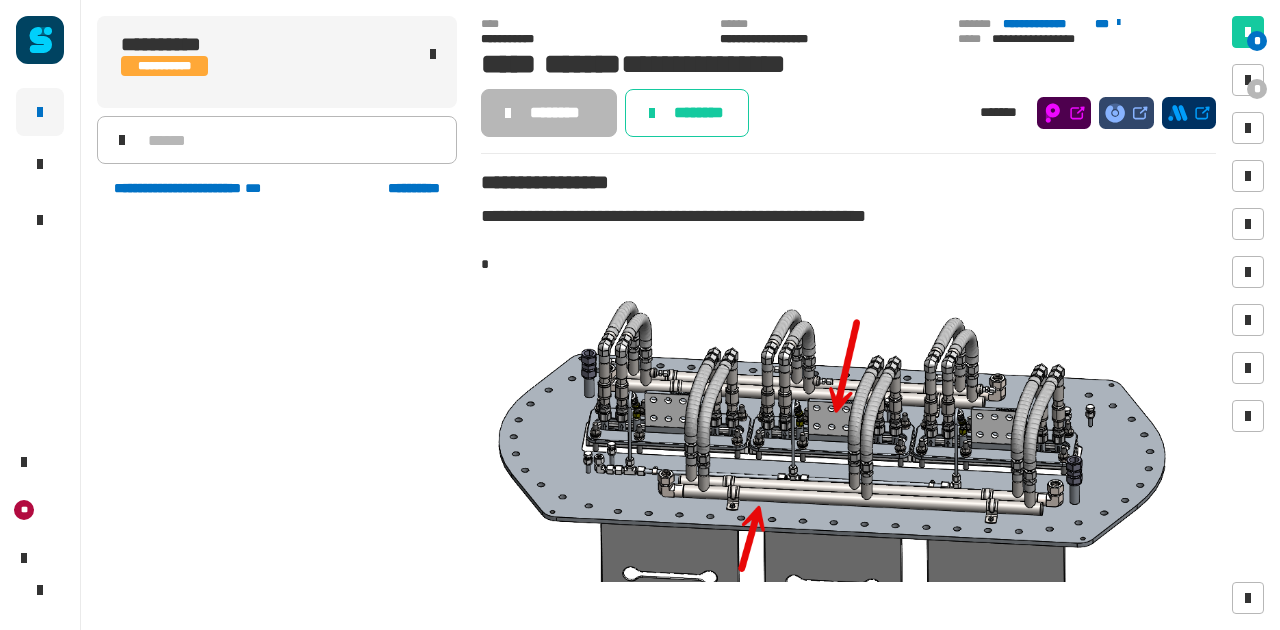 scroll, scrollTop: 0, scrollLeft: 0, axis: both 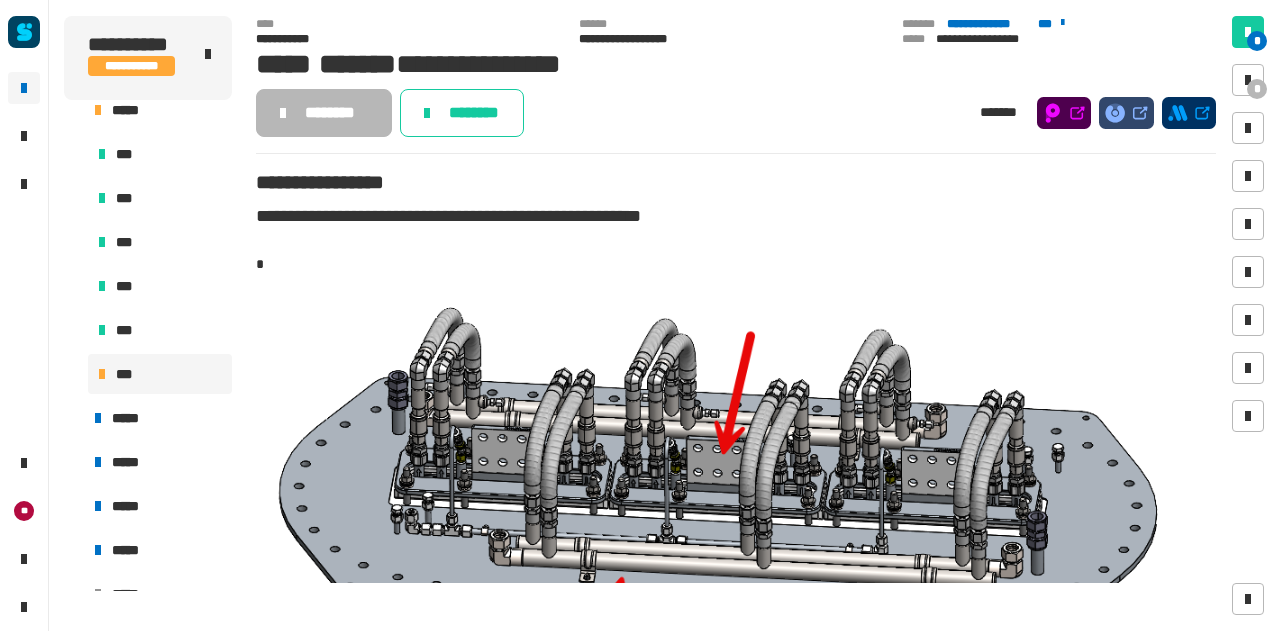 click on "* *" 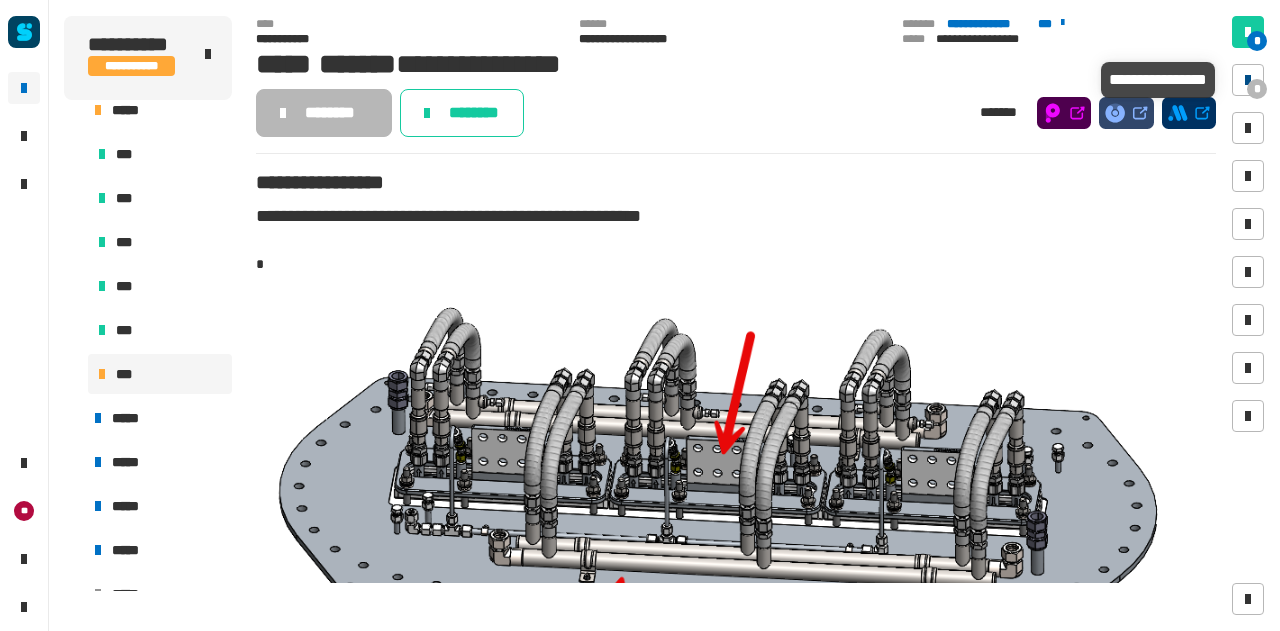 click at bounding box center [1248, 80] 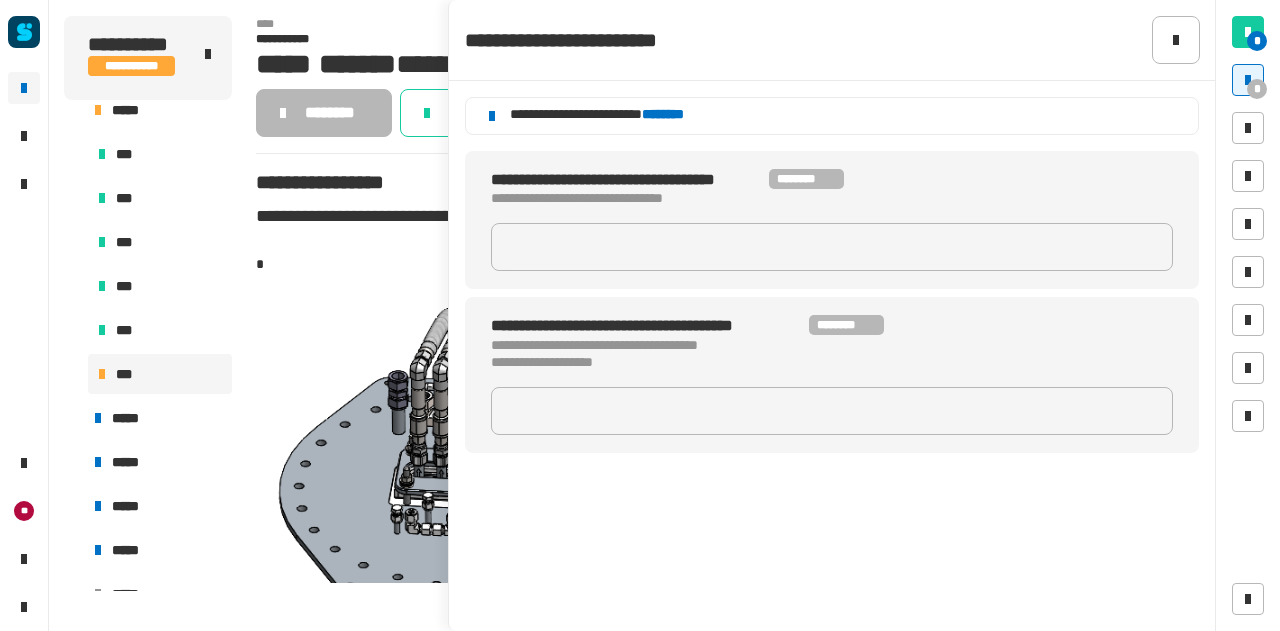 click 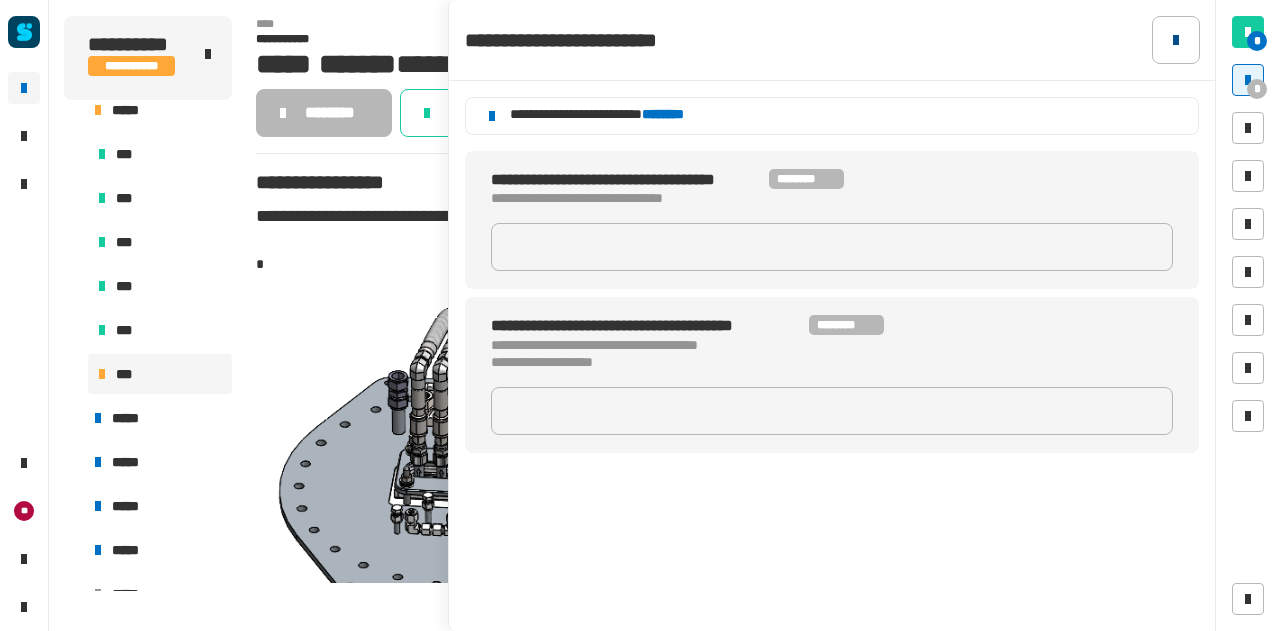 click 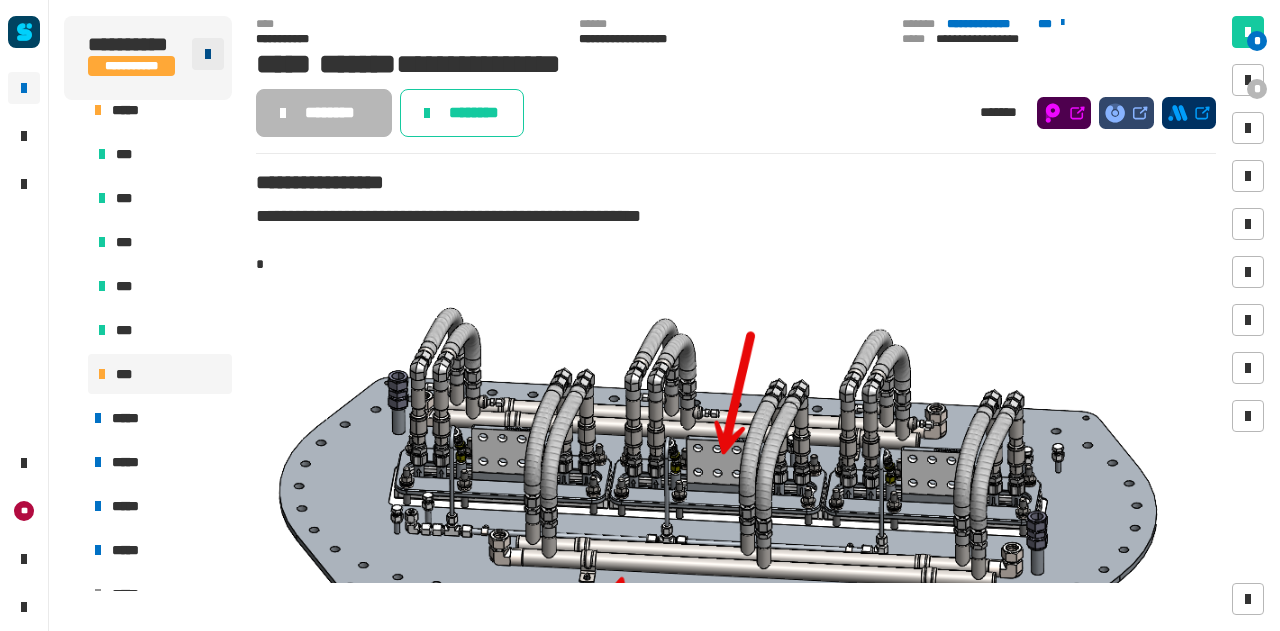 click 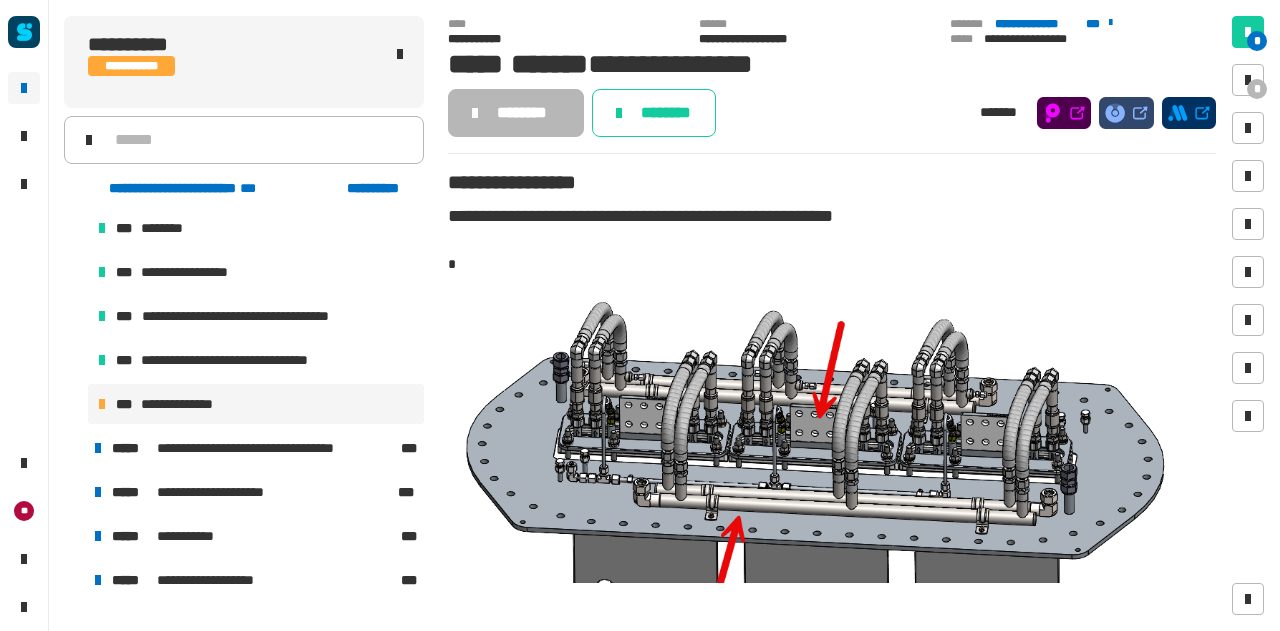 scroll, scrollTop: 208, scrollLeft: 0, axis: vertical 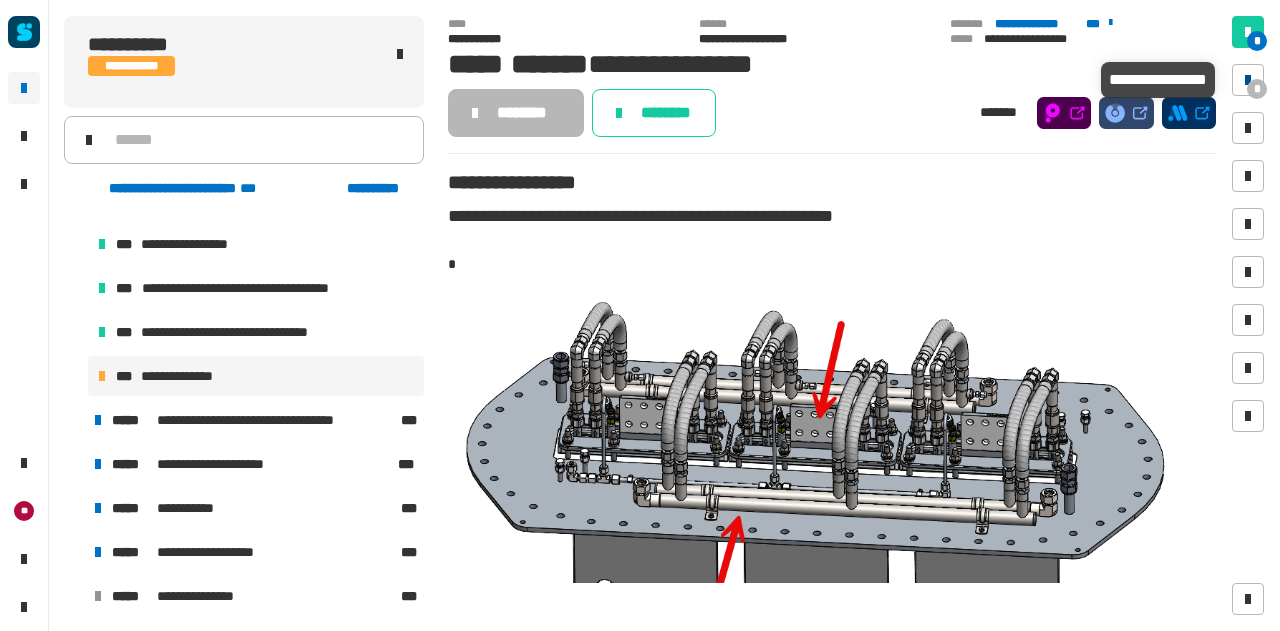 click at bounding box center [1248, 80] 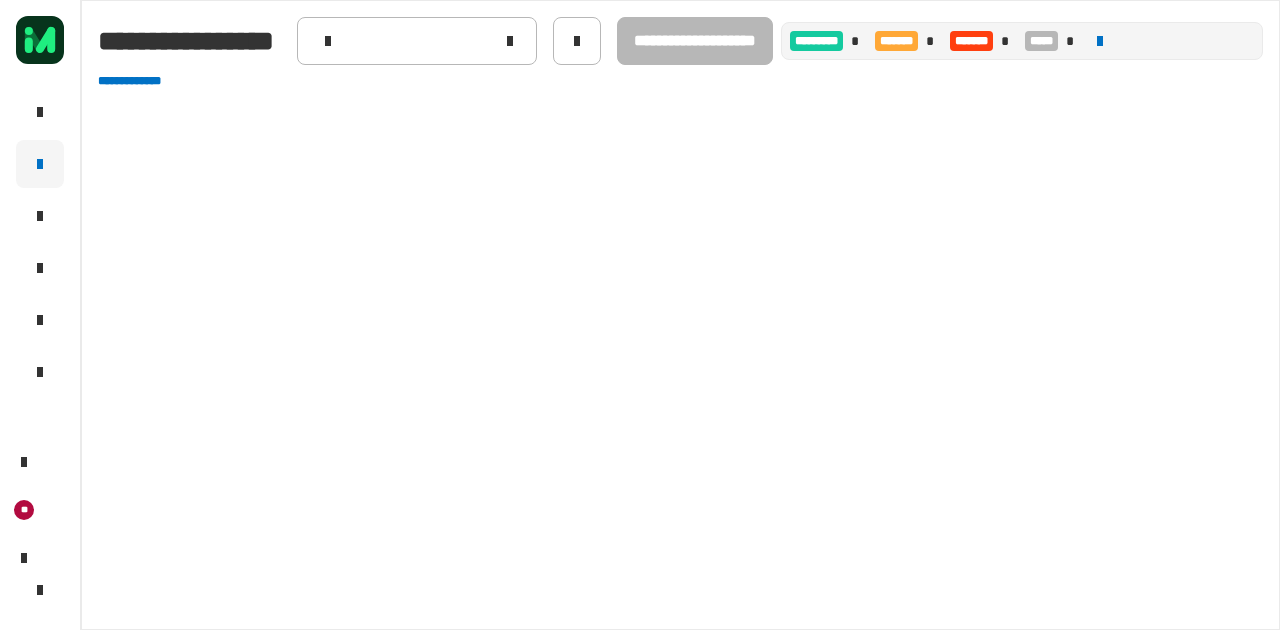 type on "**********" 